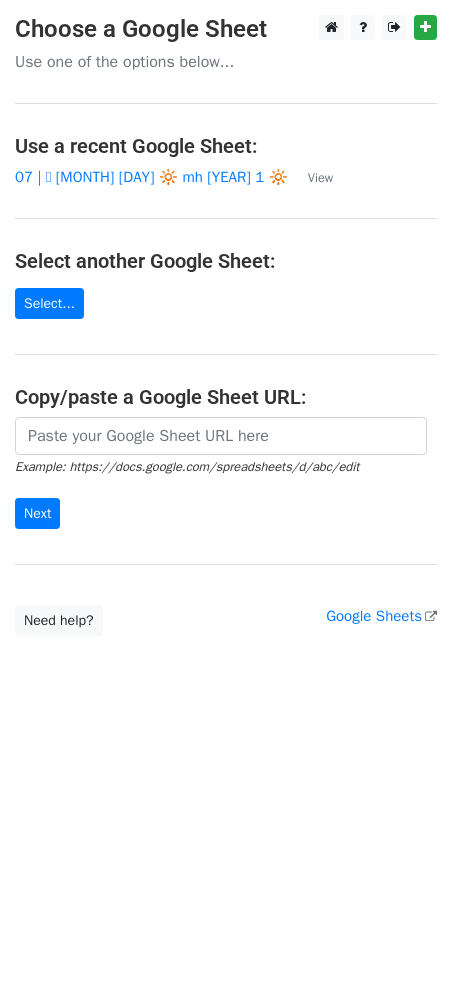 scroll, scrollTop: 0, scrollLeft: 0, axis: both 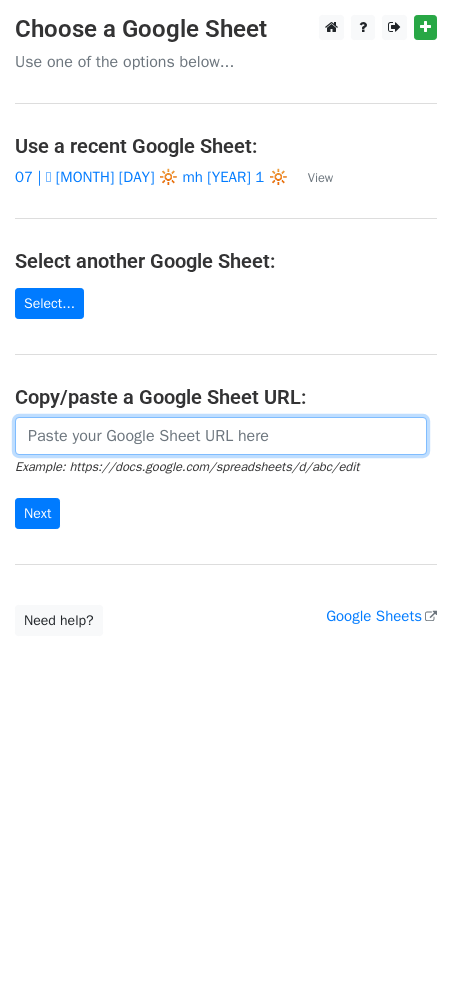 click at bounding box center [221, 436] 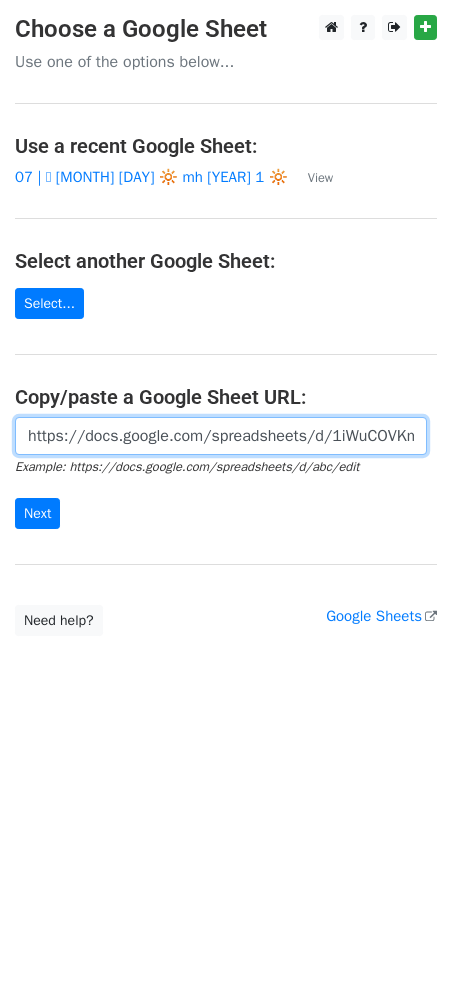 scroll, scrollTop: 0, scrollLeft: 450, axis: horizontal 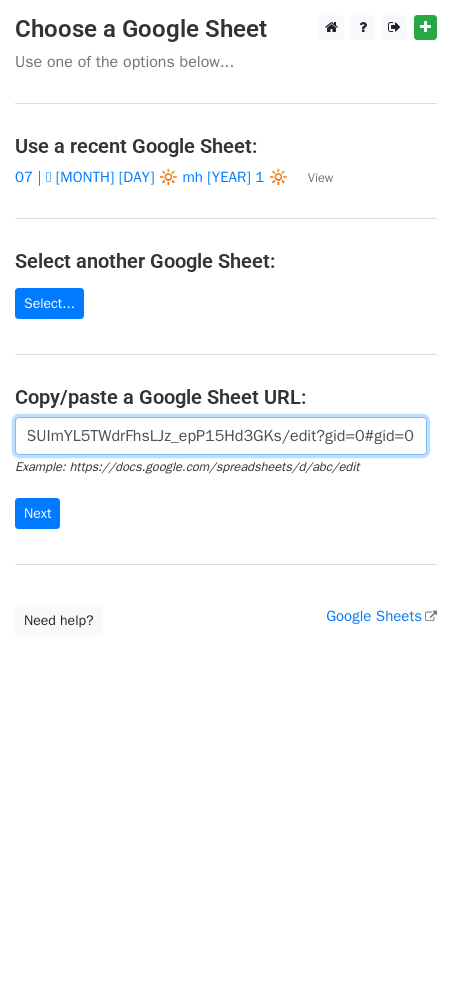 type on "https://docs.google.com/spreadsheets/d/1iWuCOVKmuiin6xSUImYL5TWdrFhsLJz_epP15Hd3GKs/edit?gid=0#gid=0" 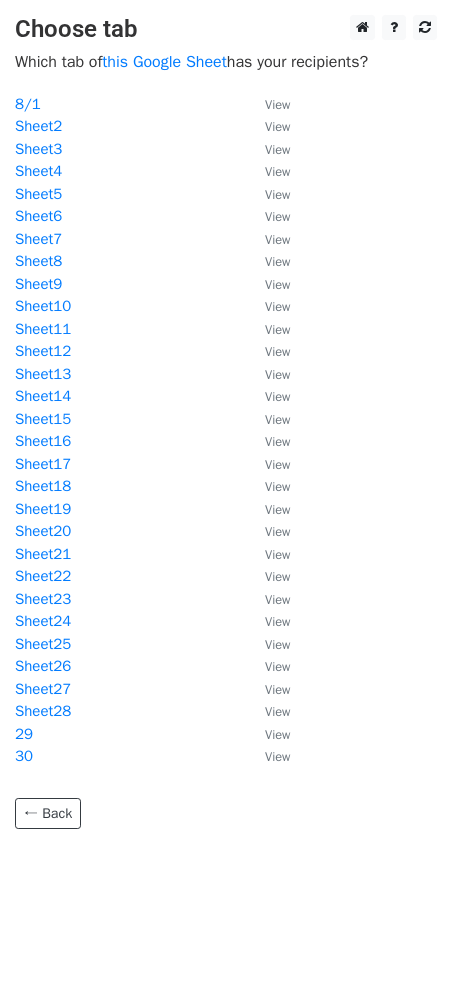scroll, scrollTop: 0, scrollLeft: 0, axis: both 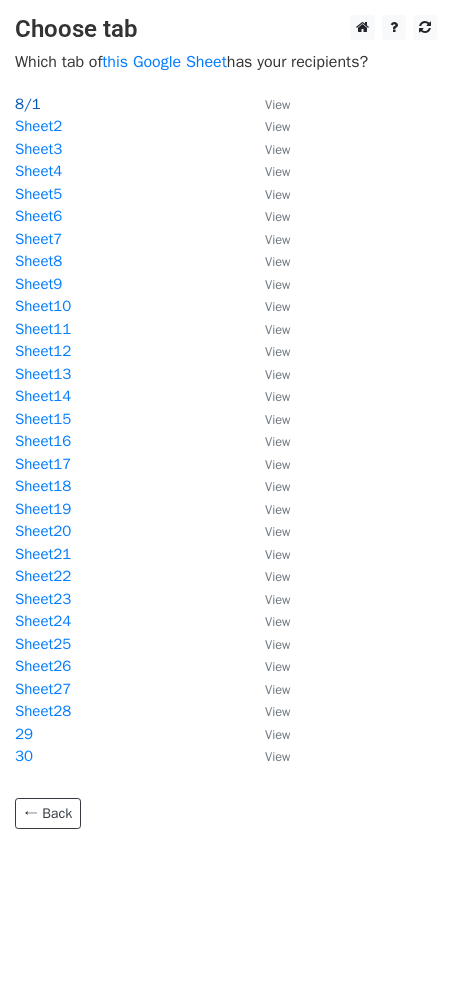 click on "8/1" at bounding box center [28, 104] 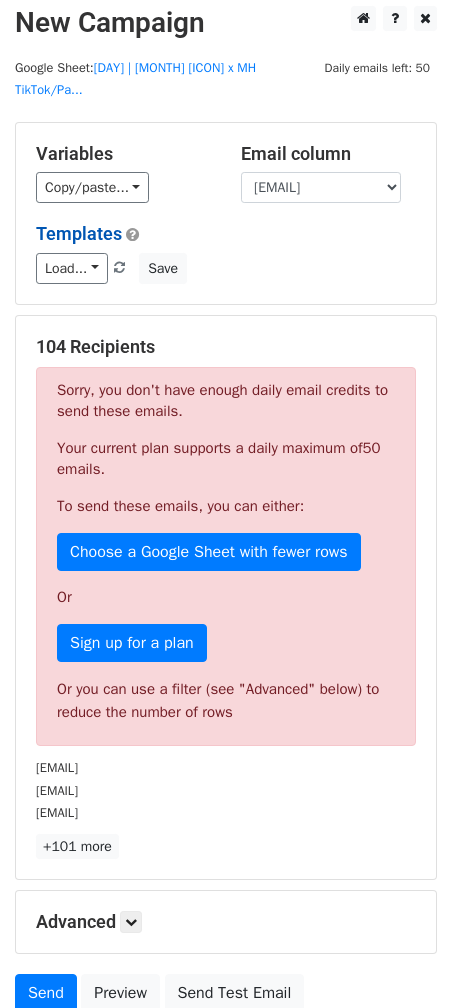 scroll, scrollTop: 0, scrollLeft: 0, axis: both 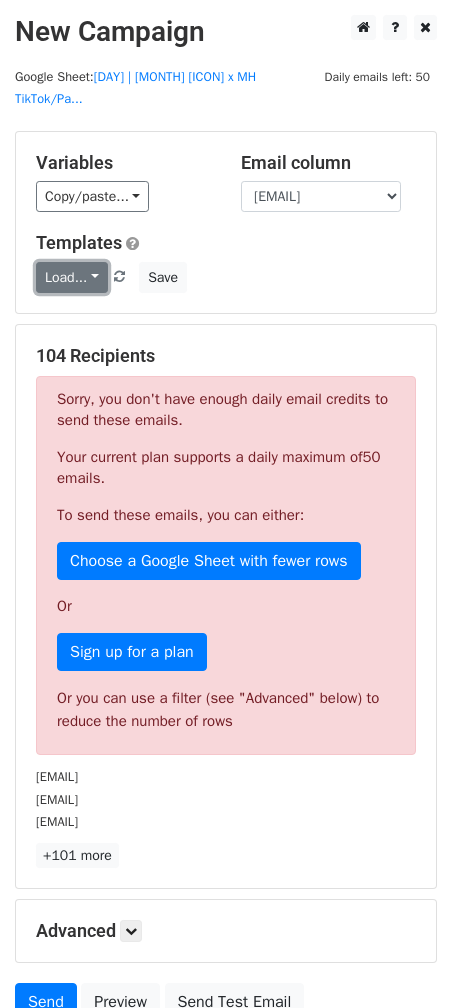 click on "Load..." at bounding box center [72, 277] 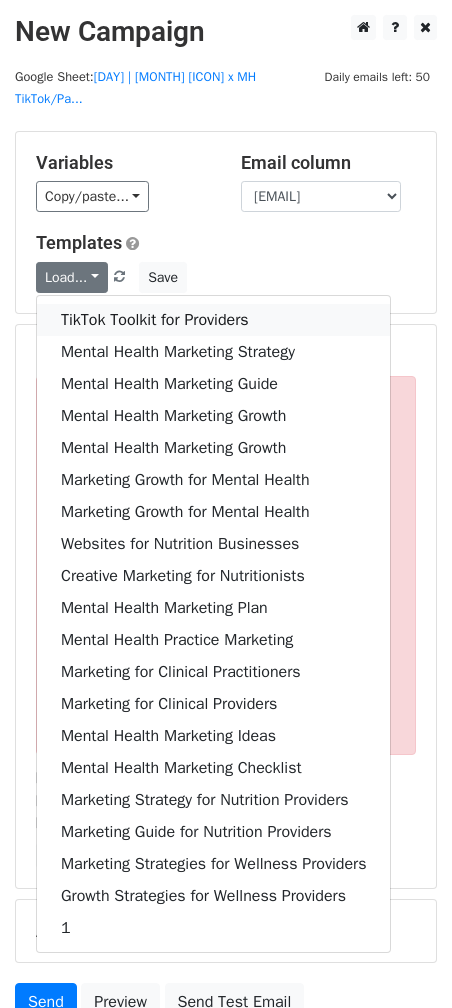 click on "TikTok Toolkit for Providers" at bounding box center (213, 320) 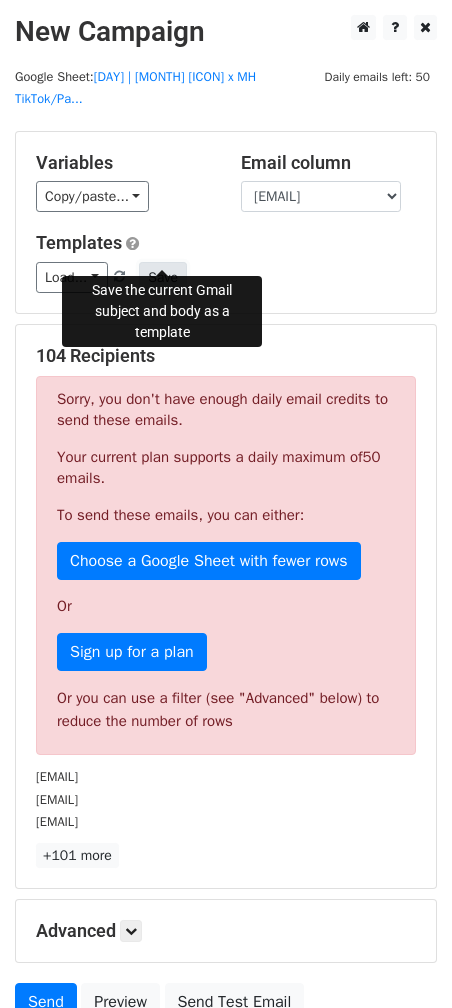 click on "Save" at bounding box center (163, 277) 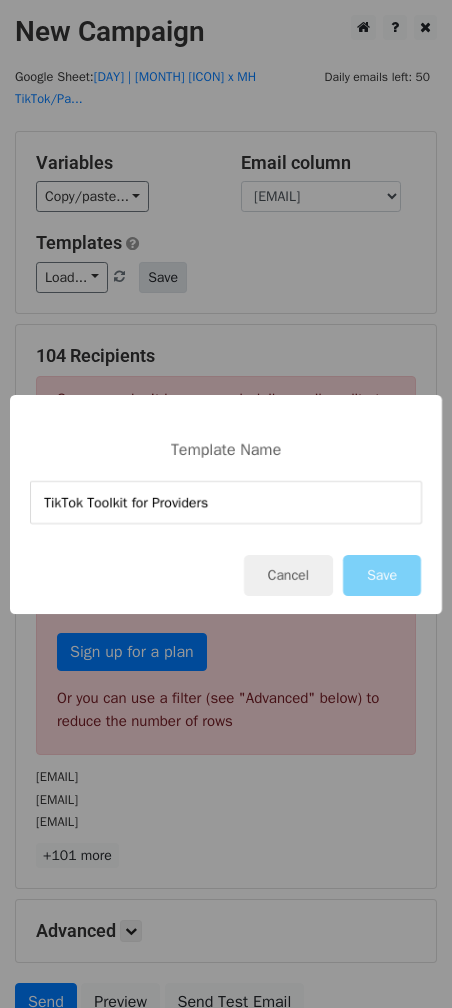 type on "TikTok Toolkit for Providers" 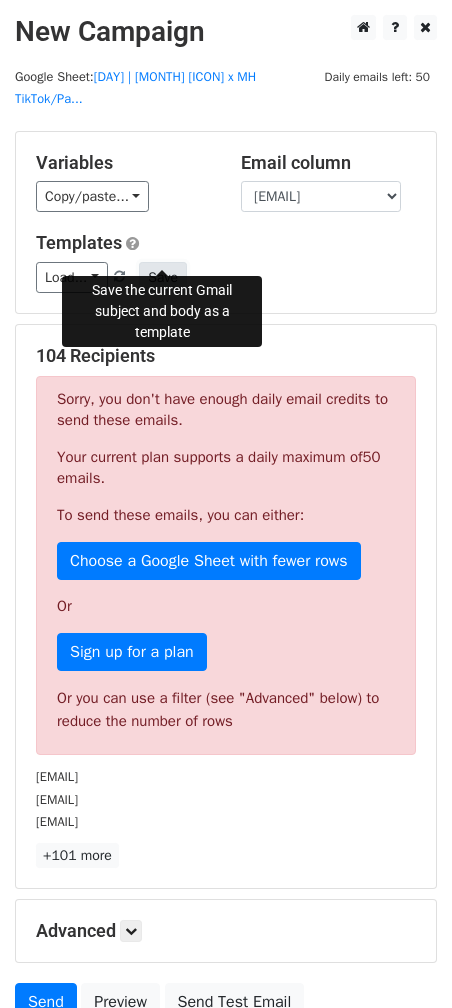 click on "Save" at bounding box center (163, 277) 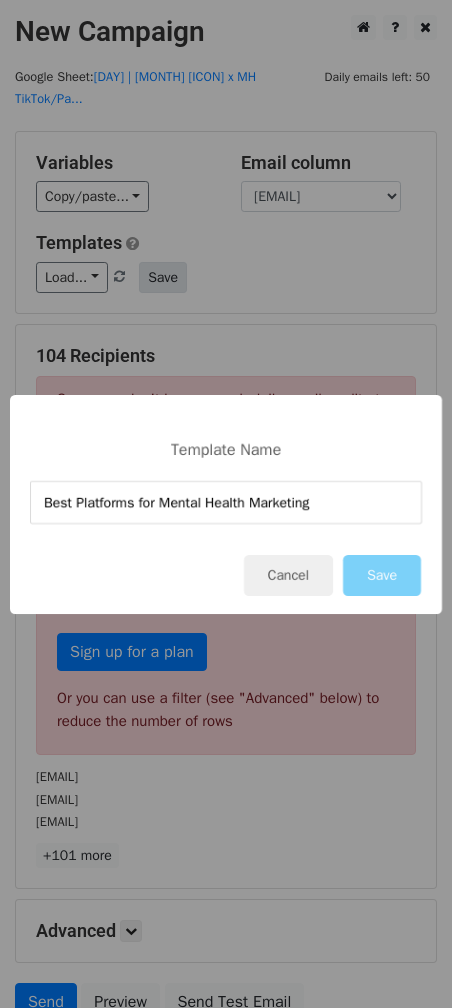 type on "Best Platforms for Mental Health Marketing" 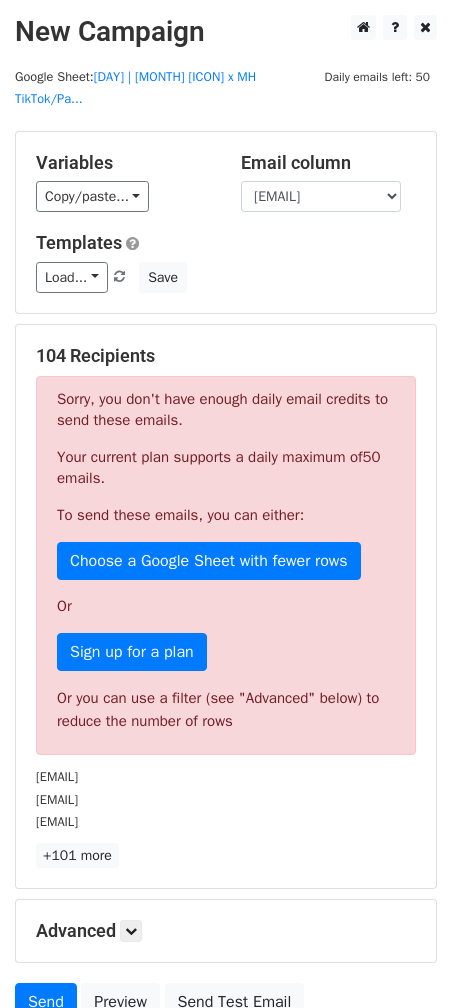 click on "Variables
Copy/paste...
{{Email}}
Email column
Email
Templates
Load...
TikTok Toolkit for Providers
TikTok Toolkit for Providers
Mental Health Marketing Strategy
Mental Health Marketing Guide
Mental Health Marketing Growth
Mental Health Marketing Growth
Marketing Growth for Mental Health
Marketing Growth for Mental Health
Websites for Nutrition Businesses
Creative Marketing for Nutritionists
Mental Health Marketing Plan
Mental Health Practice Marketing
Marketing for Clinical Practitioners
Marketing for Clinical Providers
Mental Health Marketing Ideas
Mental Health Marketing Checklist
Marketing Strategy for Nutrition Providers
Marketing Guide for Nutrition Providers
Marketing Strategies for Wellness Providers
Growth Strategies for Wellness Providers
Save" at bounding box center [226, 222] 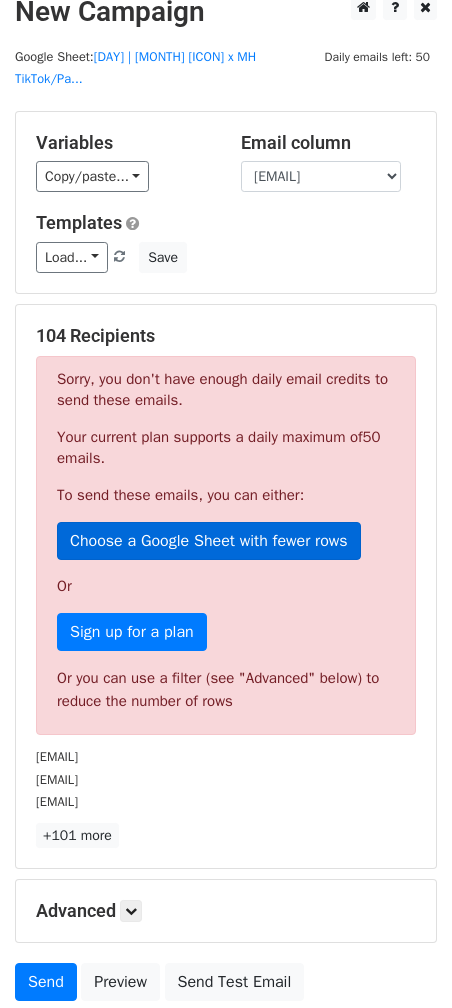 scroll, scrollTop: 23, scrollLeft: 0, axis: vertical 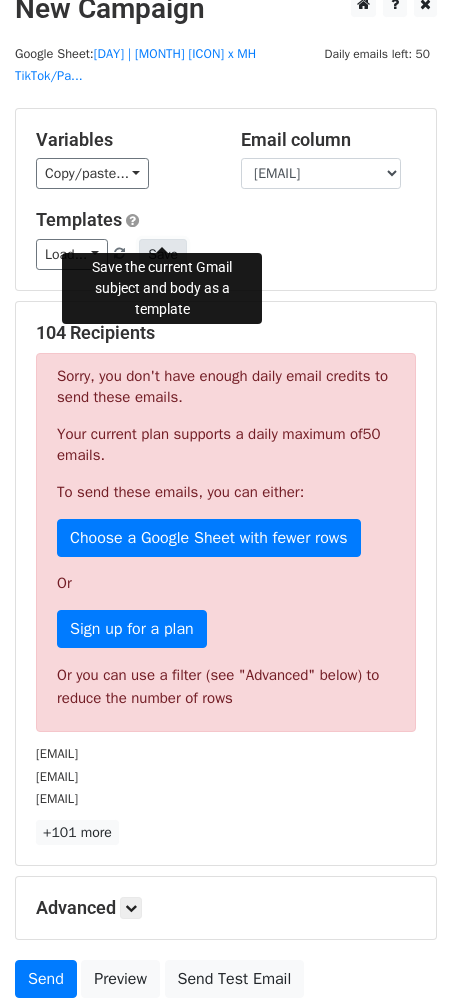 click on "Save" at bounding box center (163, 254) 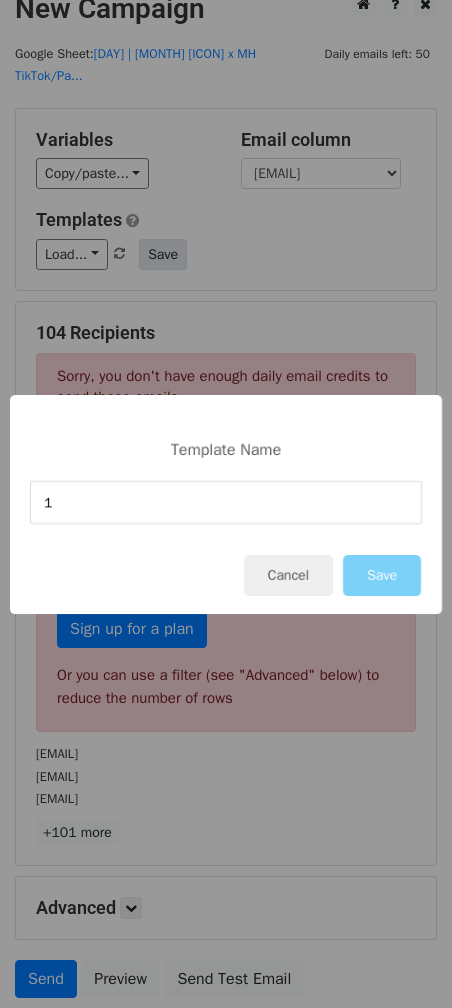 type on "1" 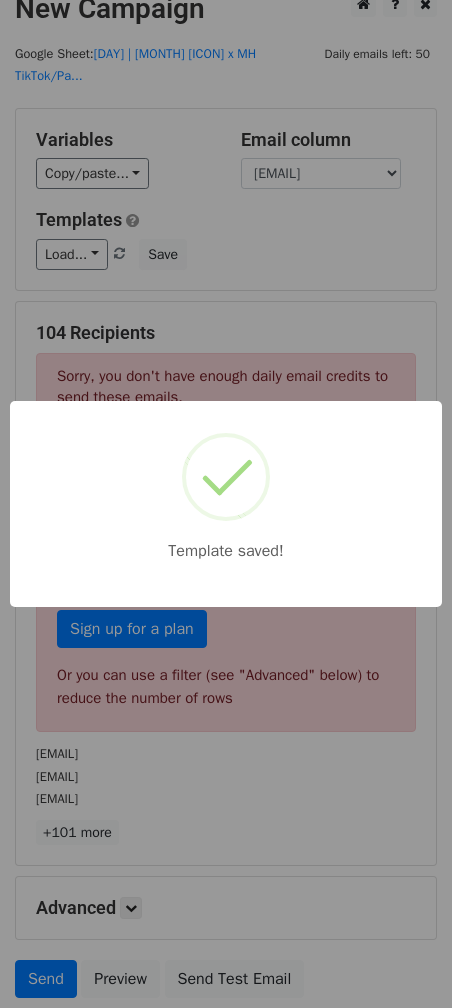 click on "Template saved!" at bounding box center (226, 504) 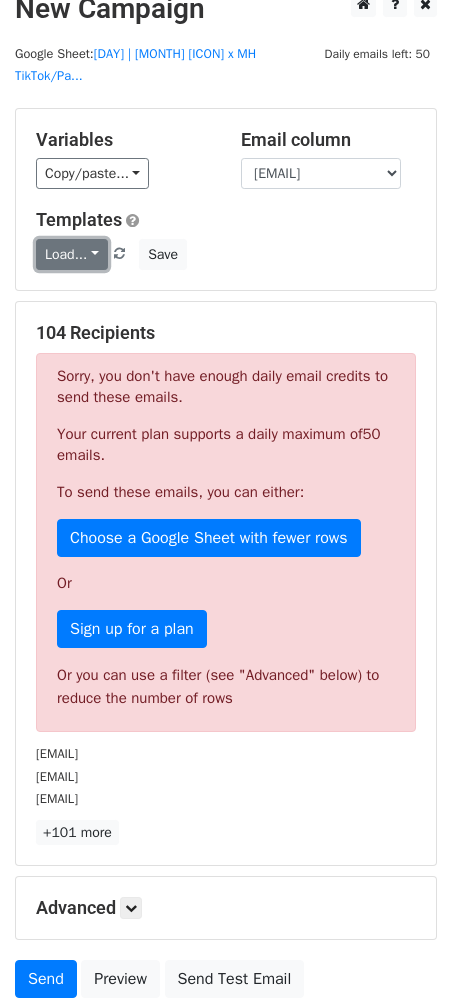 click on "Load..." at bounding box center [72, 254] 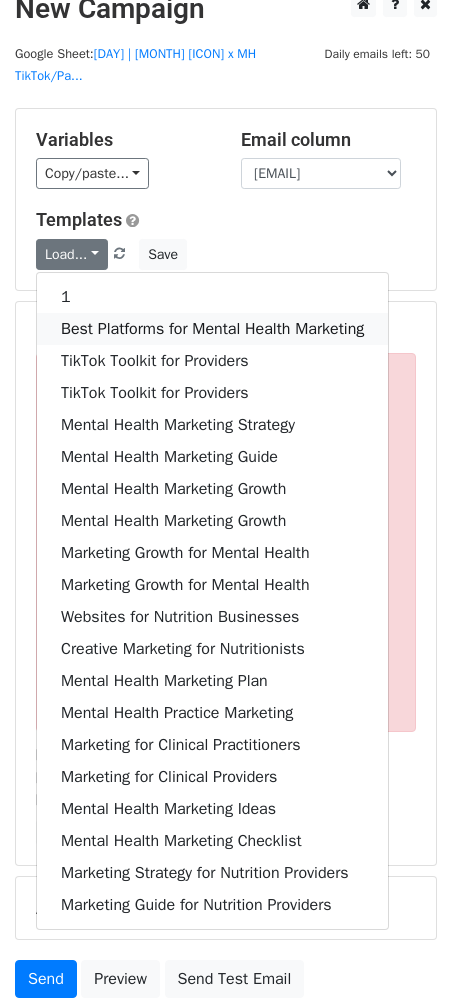 click on "Best Platforms for Mental Health Marketing" at bounding box center (212, 329) 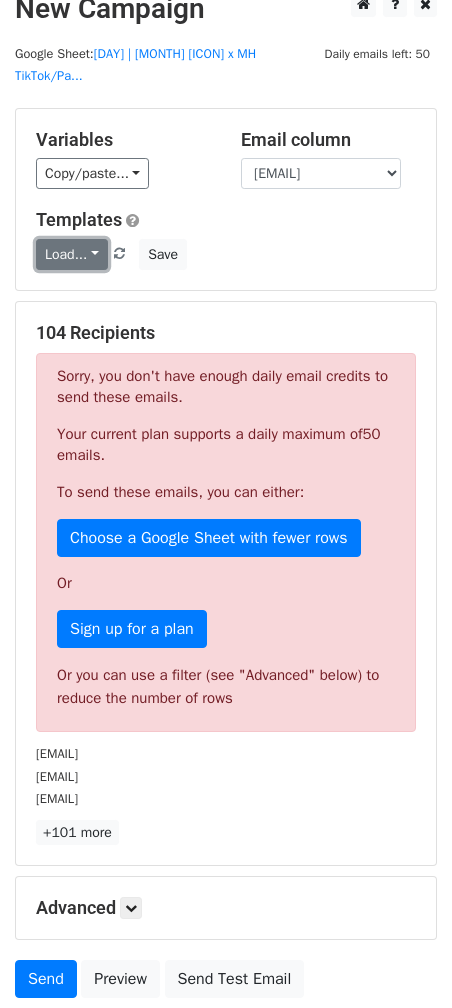 click on "Load..." at bounding box center (72, 254) 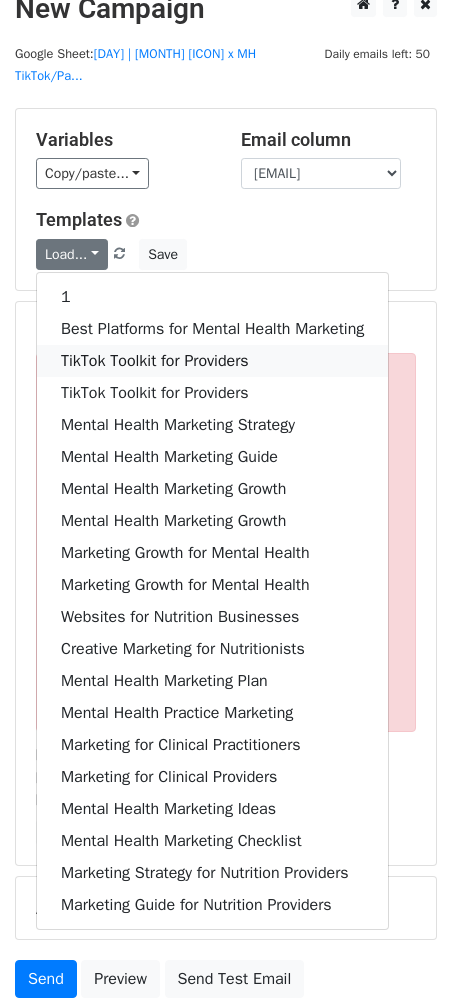 click on "TikTok Toolkit for Providers" at bounding box center (212, 361) 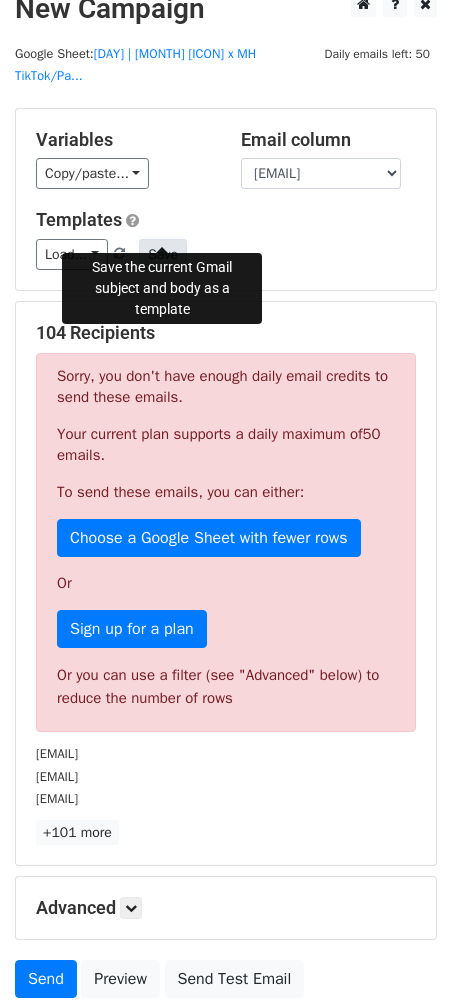 click on "Save" at bounding box center (163, 254) 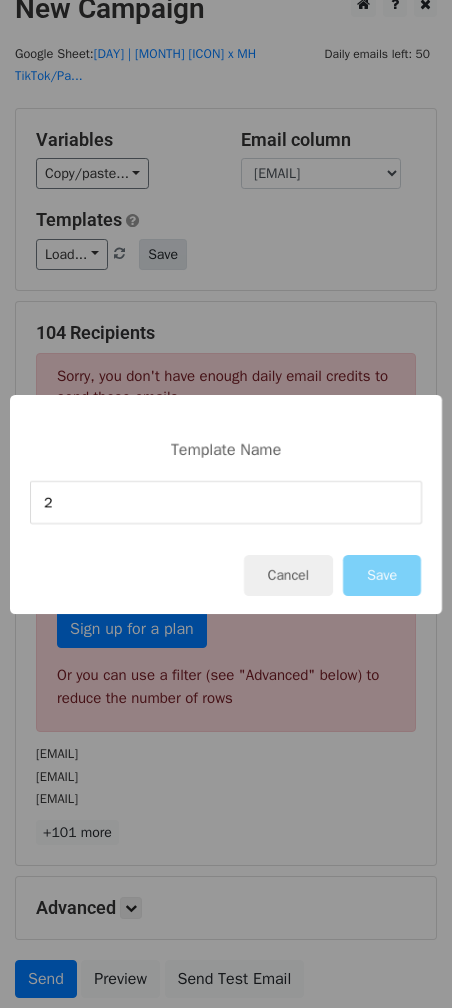 type on "2" 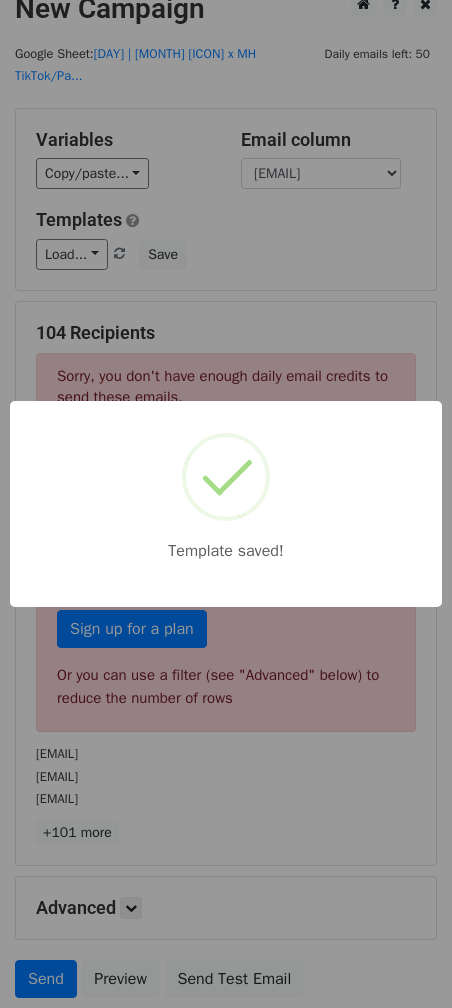 click on "Template saved!" at bounding box center [226, 504] 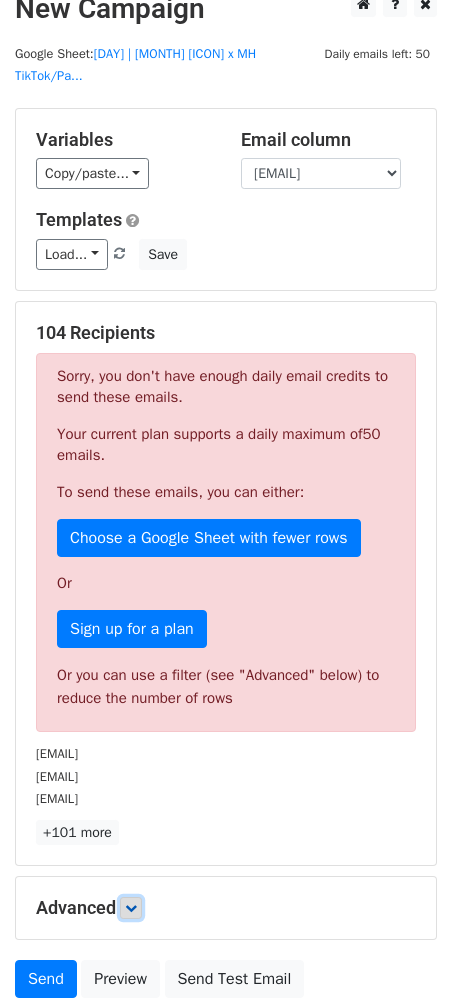 click at bounding box center [131, 908] 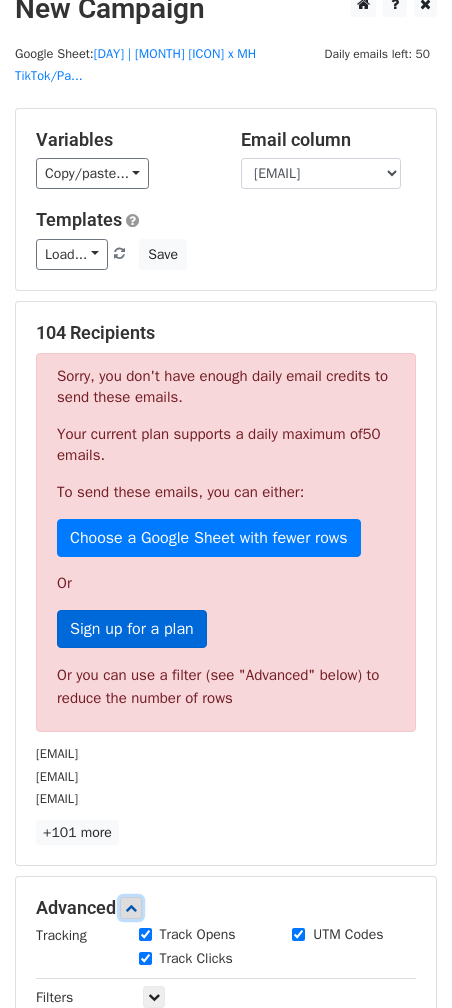 scroll, scrollTop: 354, scrollLeft: 0, axis: vertical 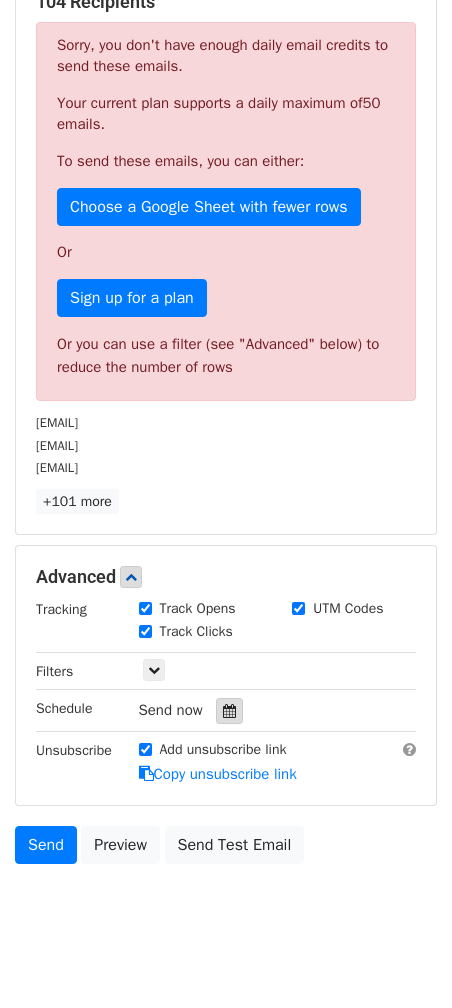 click at bounding box center [229, 711] 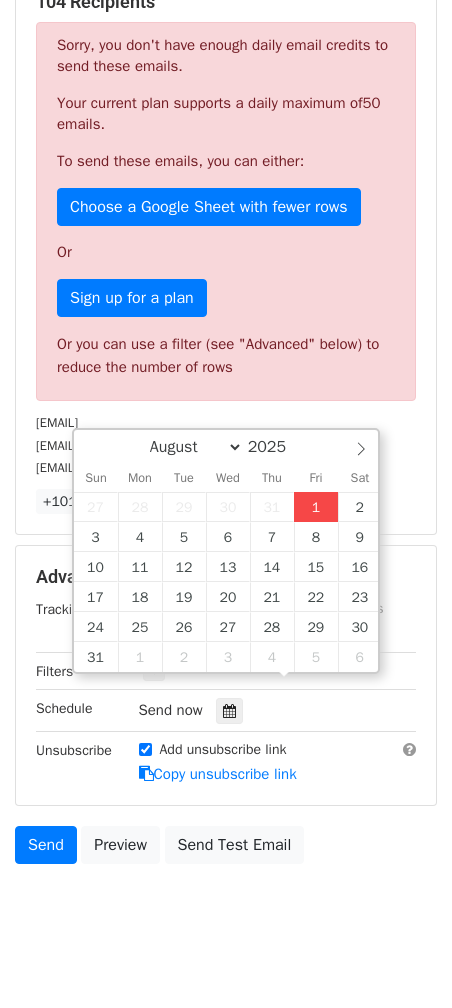 type on "2025-08-01 12:00" 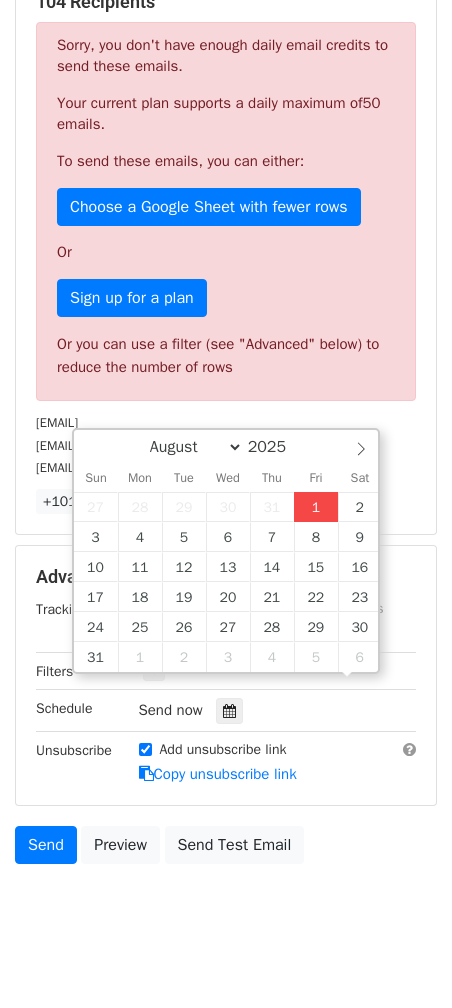 scroll, scrollTop: 0, scrollLeft: 0, axis: both 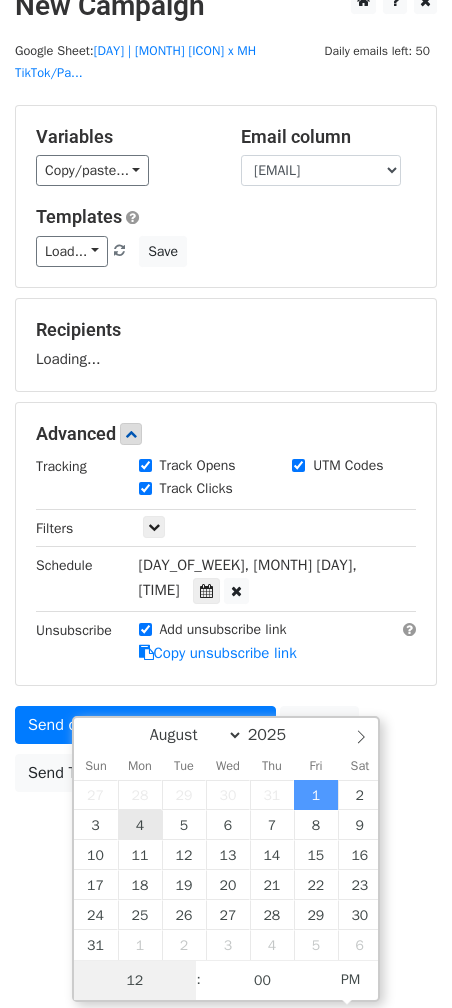 type on "4" 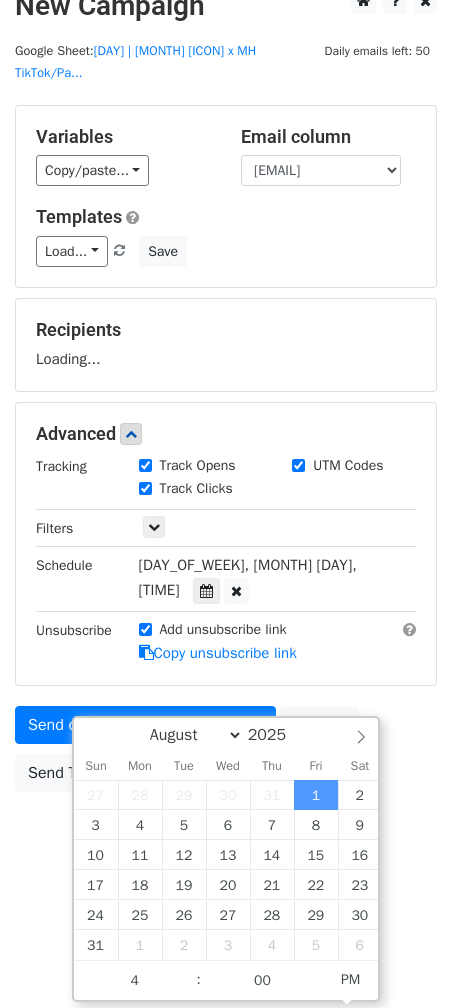 type on "2025-08-01 16:00" 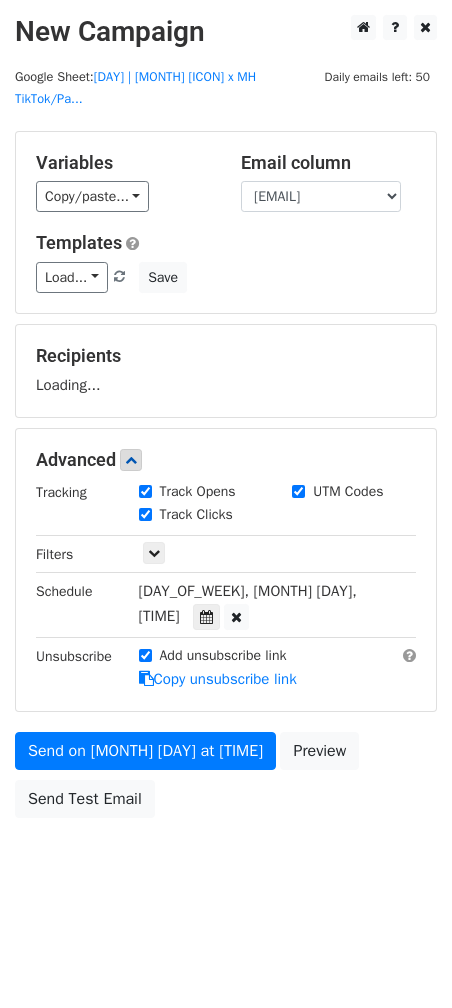 scroll, scrollTop: 0, scrollLeft: 0, axis: both 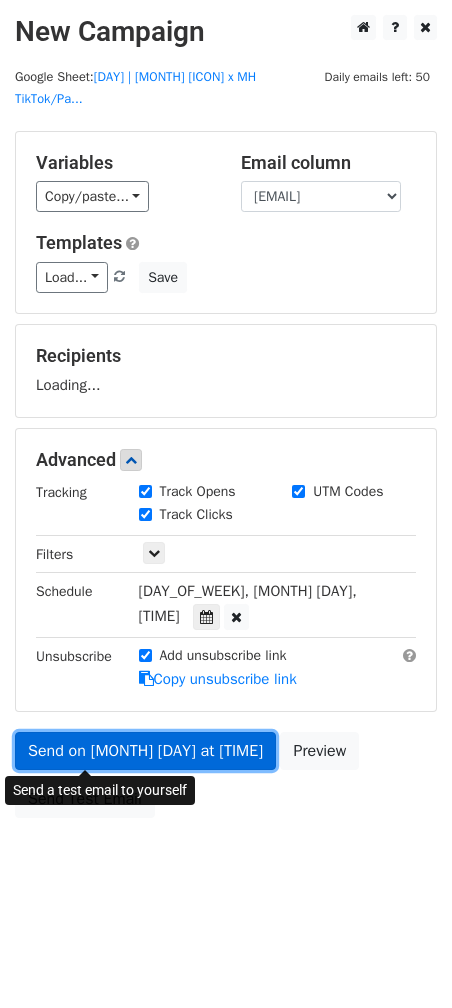 click on "Send on Aug 1 at 4:00pm" at bounding box center (145, 751) 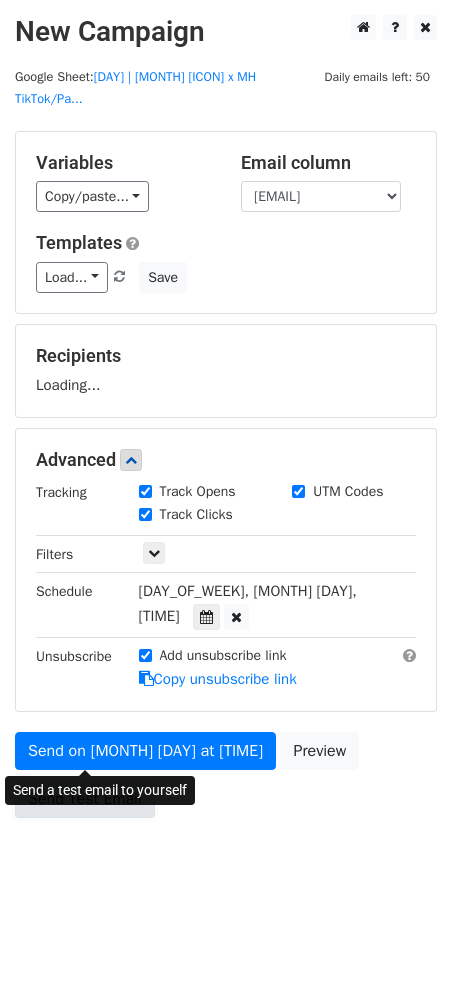 click on "Send Test Email" at bounding box center (85, 799) 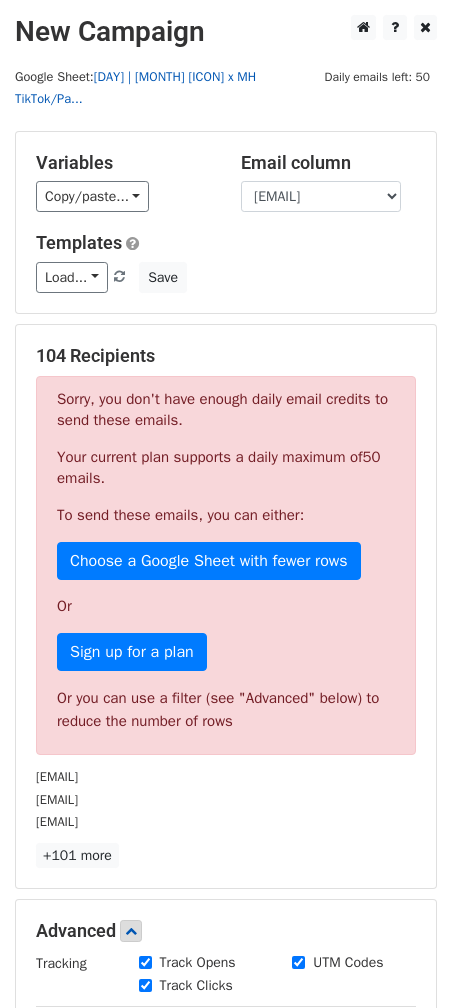 click on "[DATE] | AUG 1 ☀️x MH TikTok/Pa..." at bounding box center (135, 88) 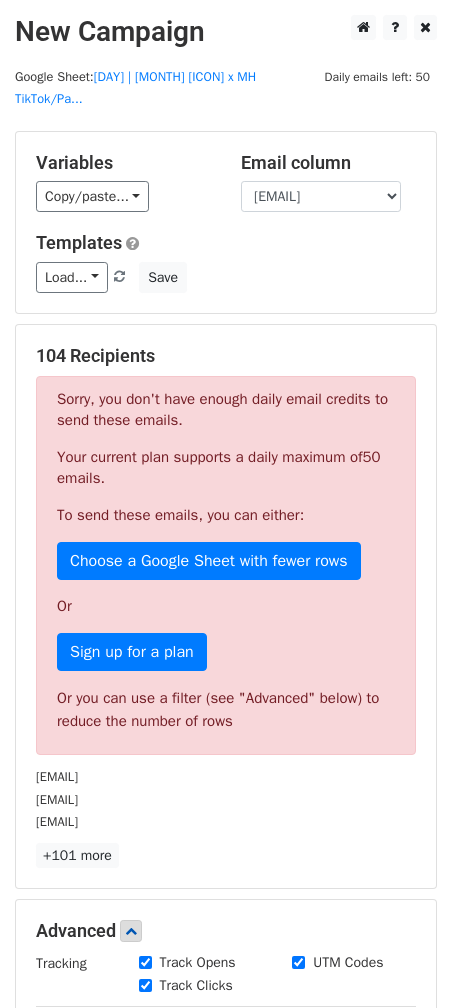 scroll, scrollTop: 0, scrollLeft: 0, axis: both 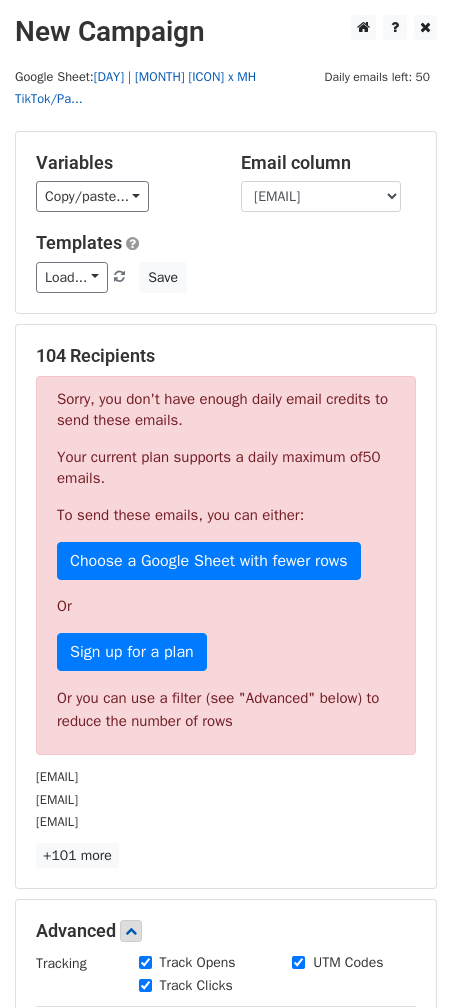 click on "[DATE] | AUG 1 ☀️x MH TikTok/Pa..." at bounding box center [135, 88] 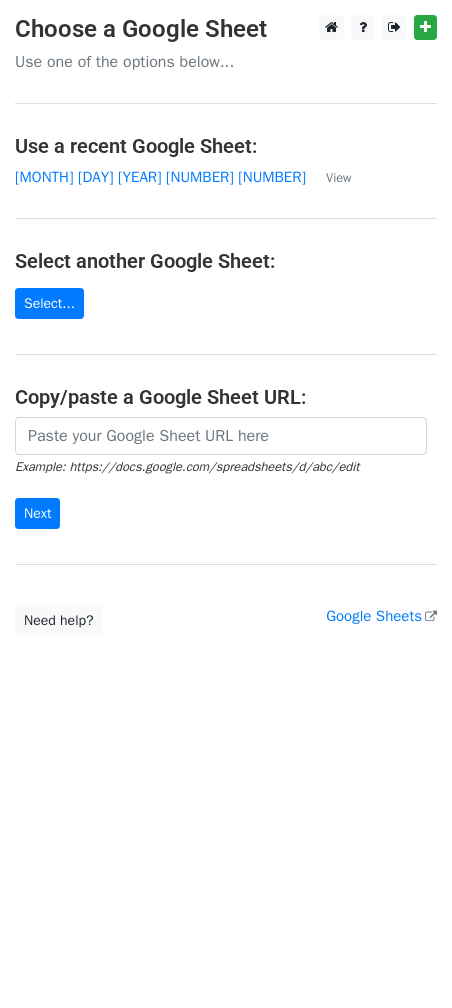 scroll, scrollTop: 0, scrollLeft: 0, axis: both 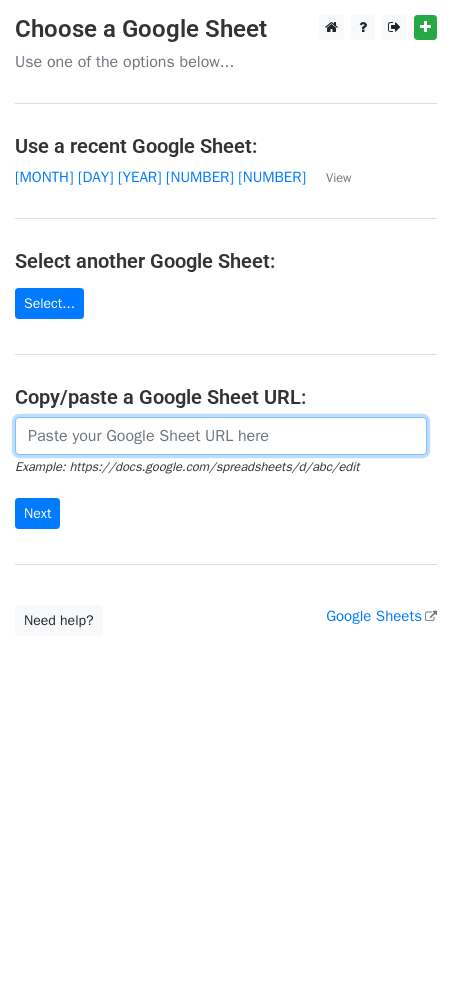 click at bounding box center (221, 436) 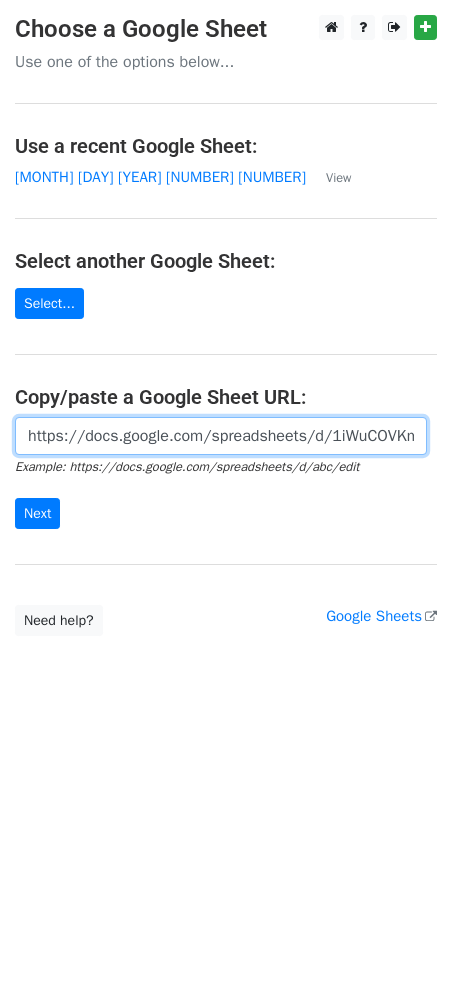 scroll, scrollTop: 0, scrollLeft: 450, axis: horizontal 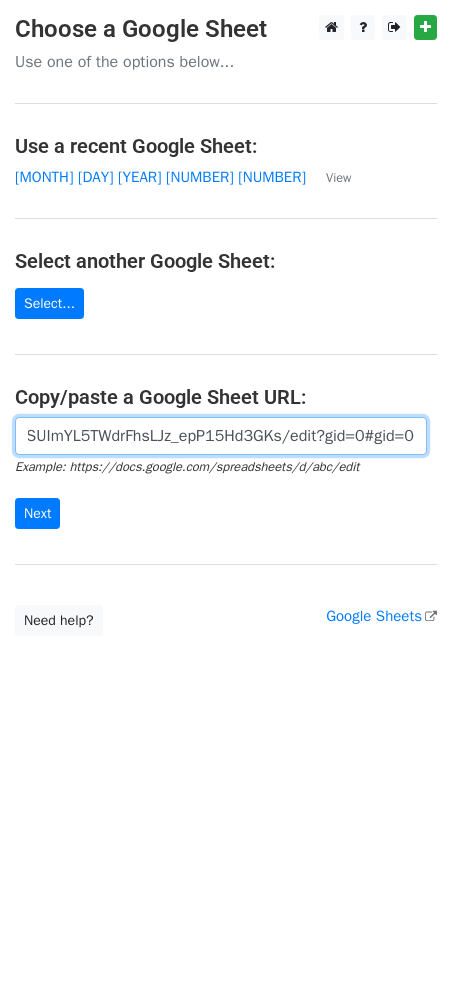 type on "https://docs.google.com/spreadsheets/d/1iWuCOVKmuiin6xSUImYL5TWdrFhsLJz_epP15Hd3GKs/edit?gid=0#gid=0" 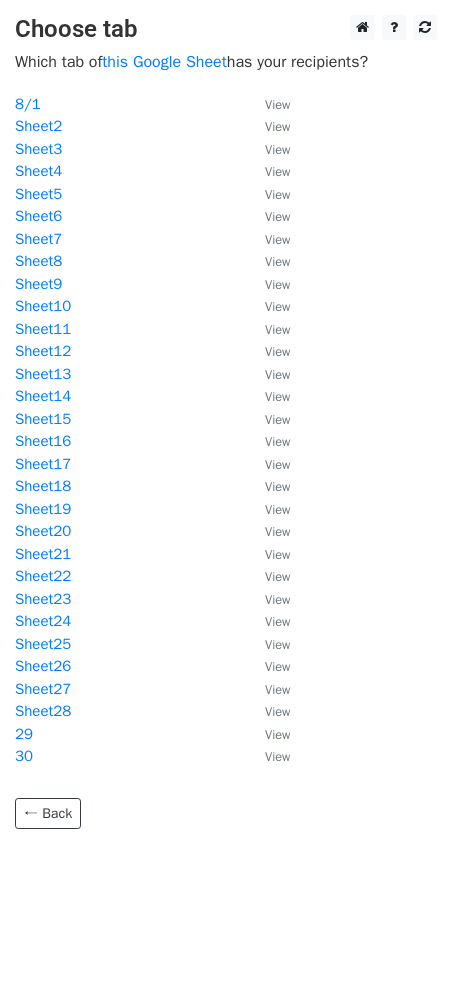 scroll, scrollTop: 0, scrollLeft: 0, axis: both 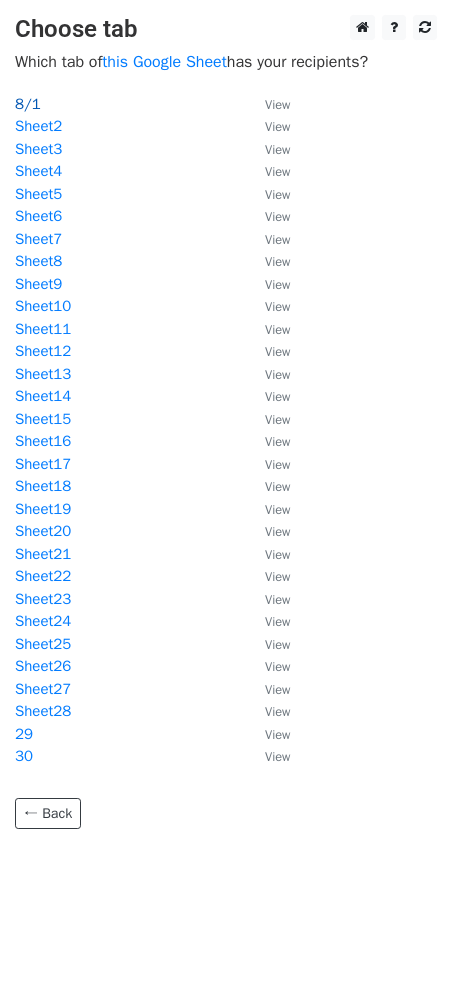 click on "8/1" at bounding box center [28, 104] 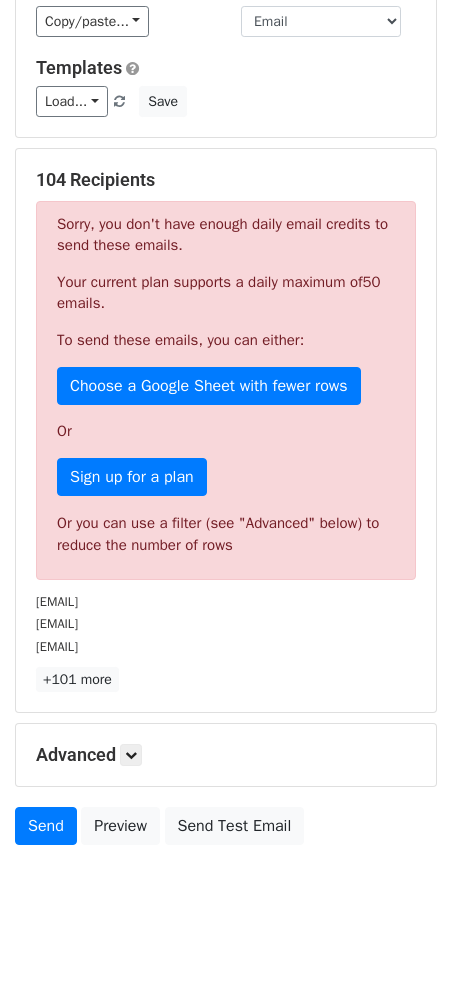 scroll, scrollTop: 158, scrollLeft: 0, axis: vertical 